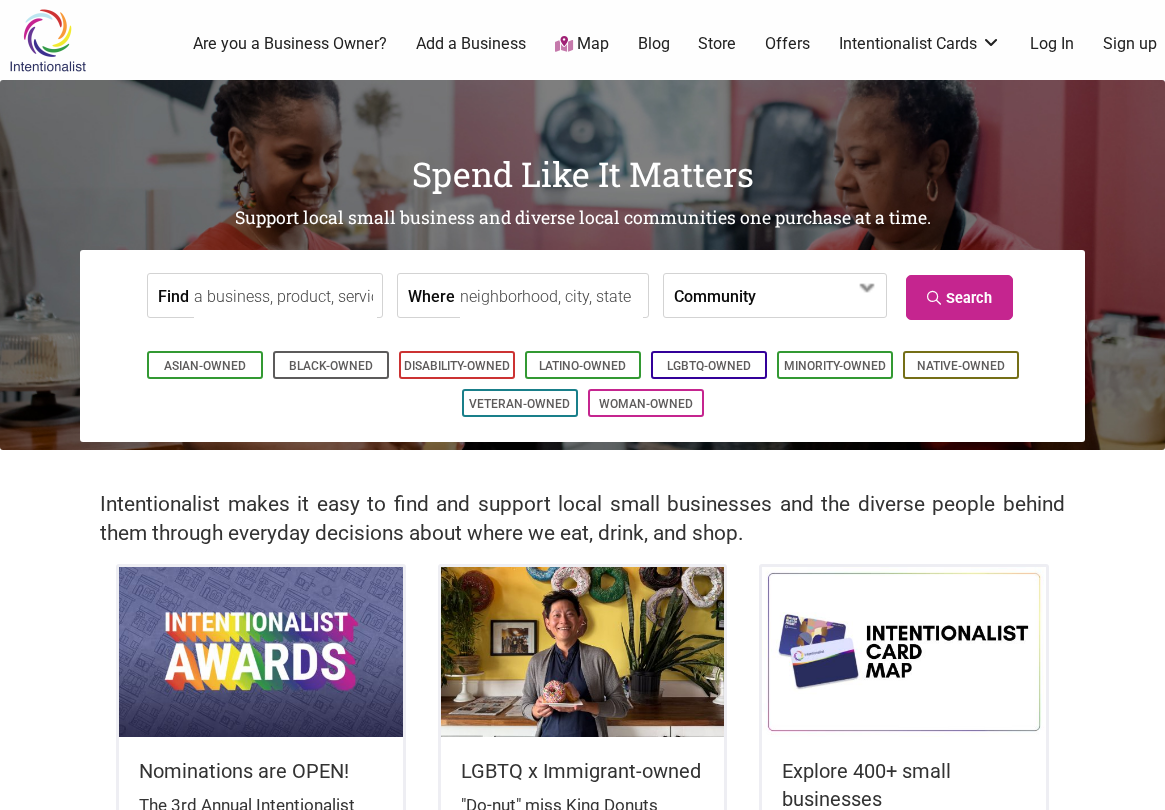 scroll, scrollTop: 0, scrollLeft: 0, axis: both 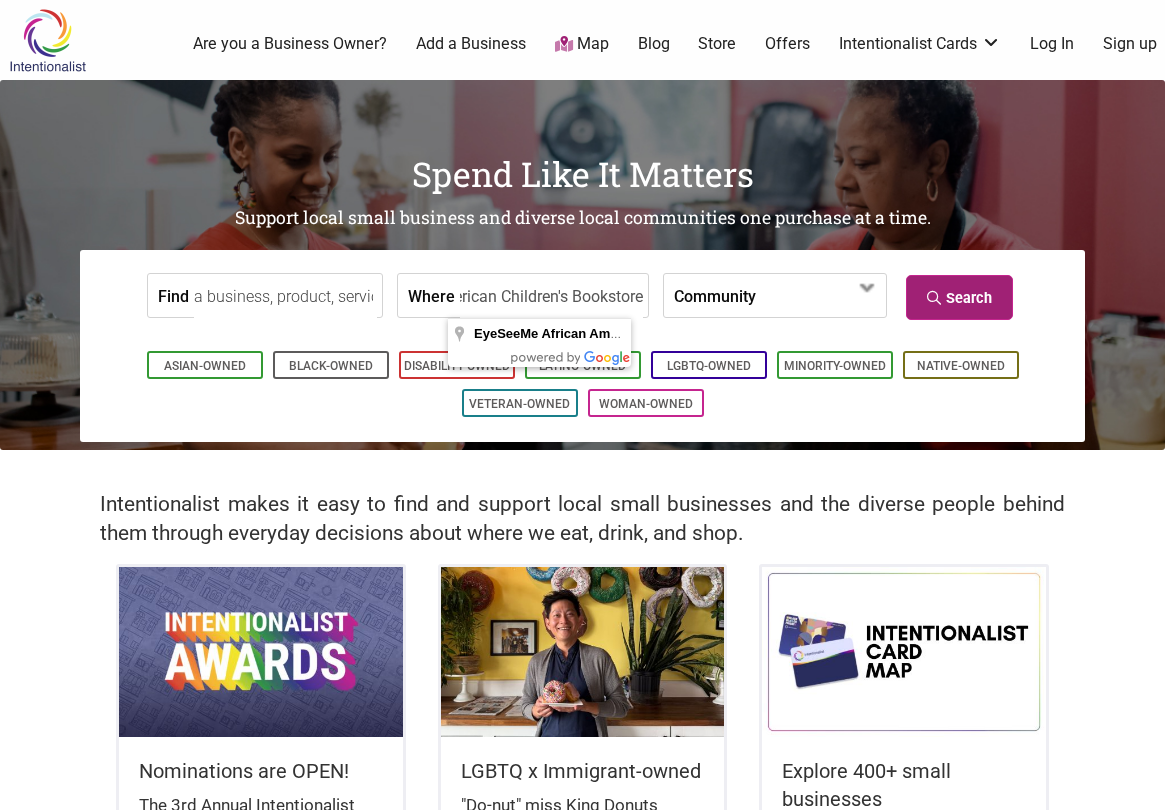 type on "EyeSeeMe African American Children's Bookstore" 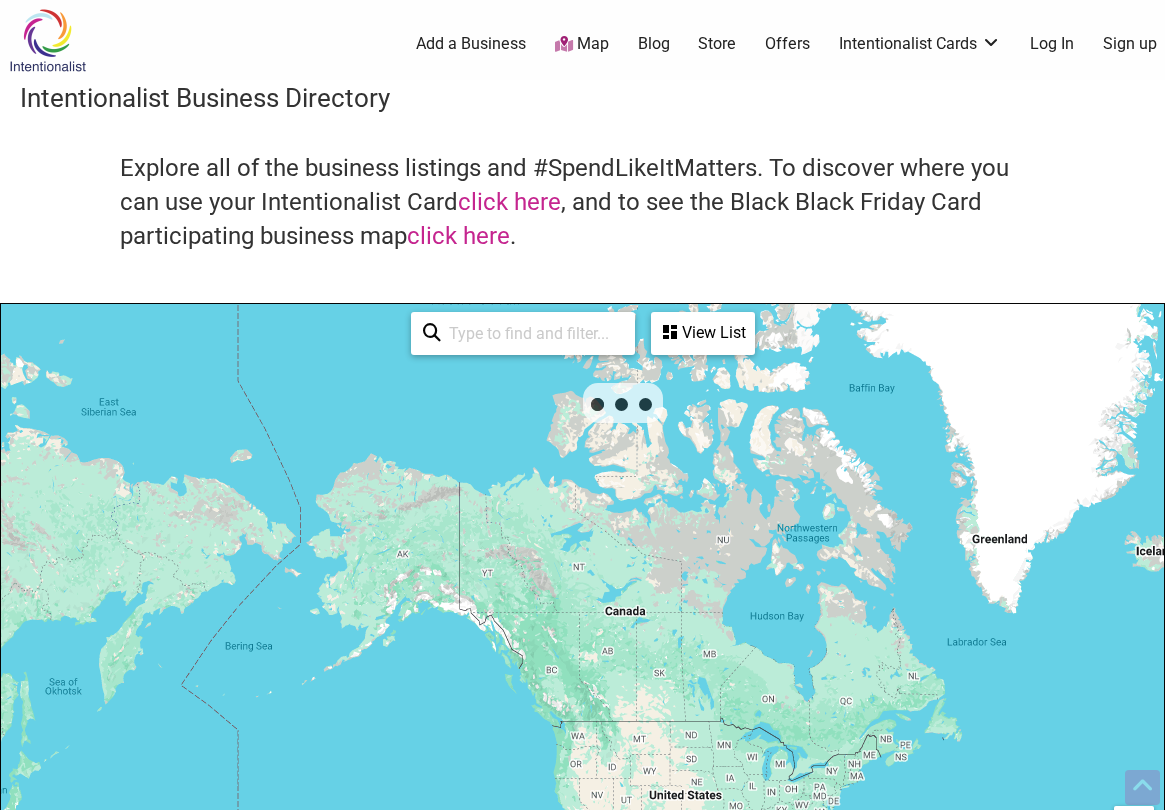 scroll, scrollTop: 600, scrollLeft: 0, axis: vertical 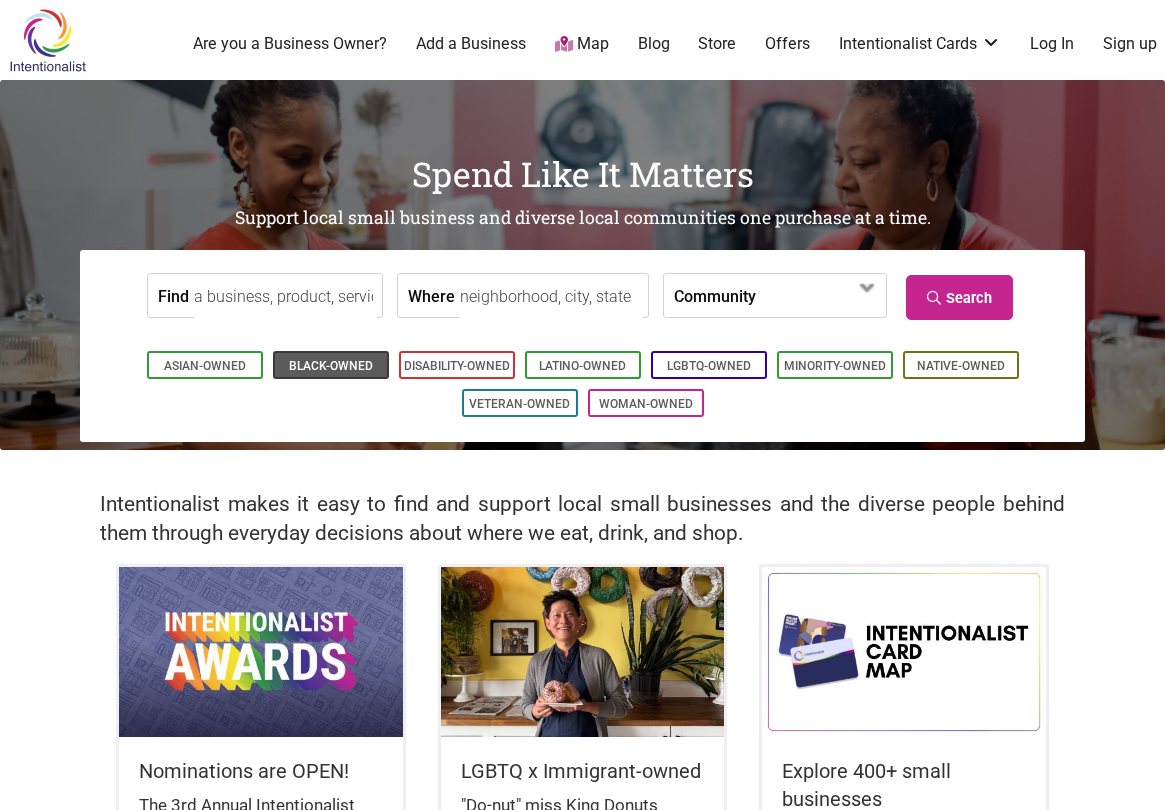 click on "Black-Owned" at bounding box center (331, 366) 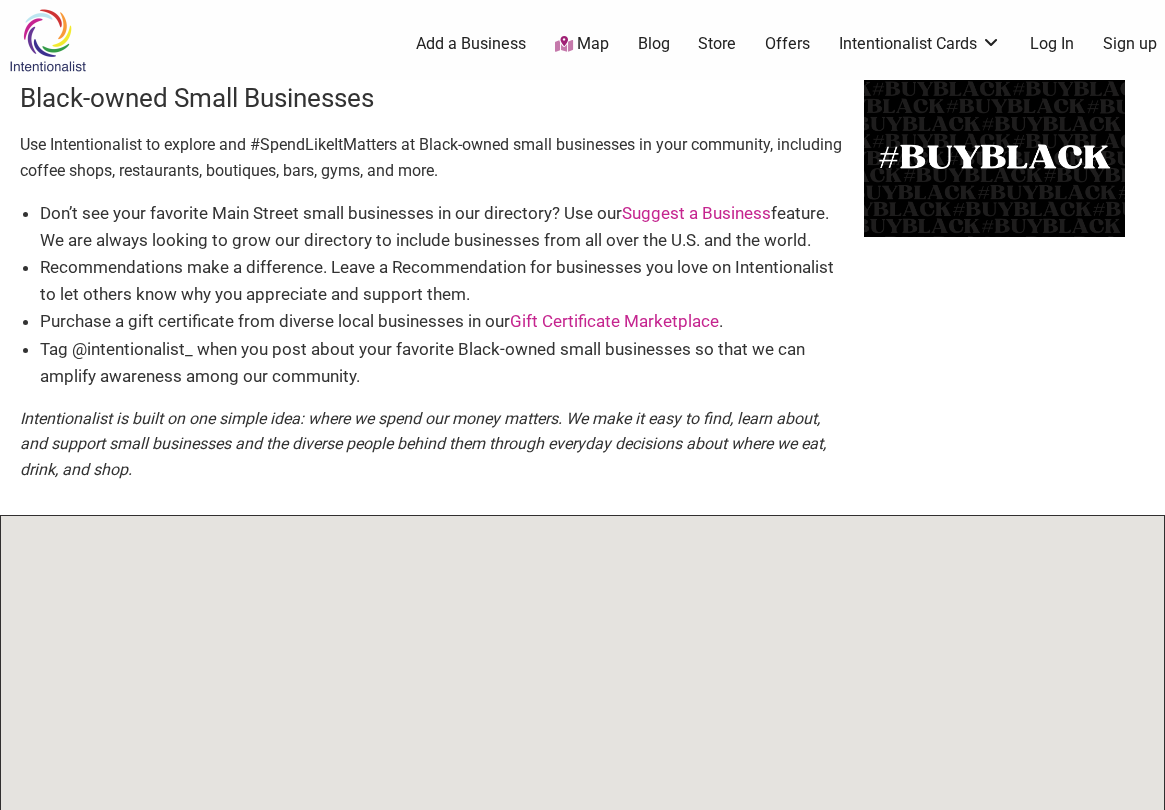 scroll, scrollTop: 600, scrollLeft: 0, axis: vertical 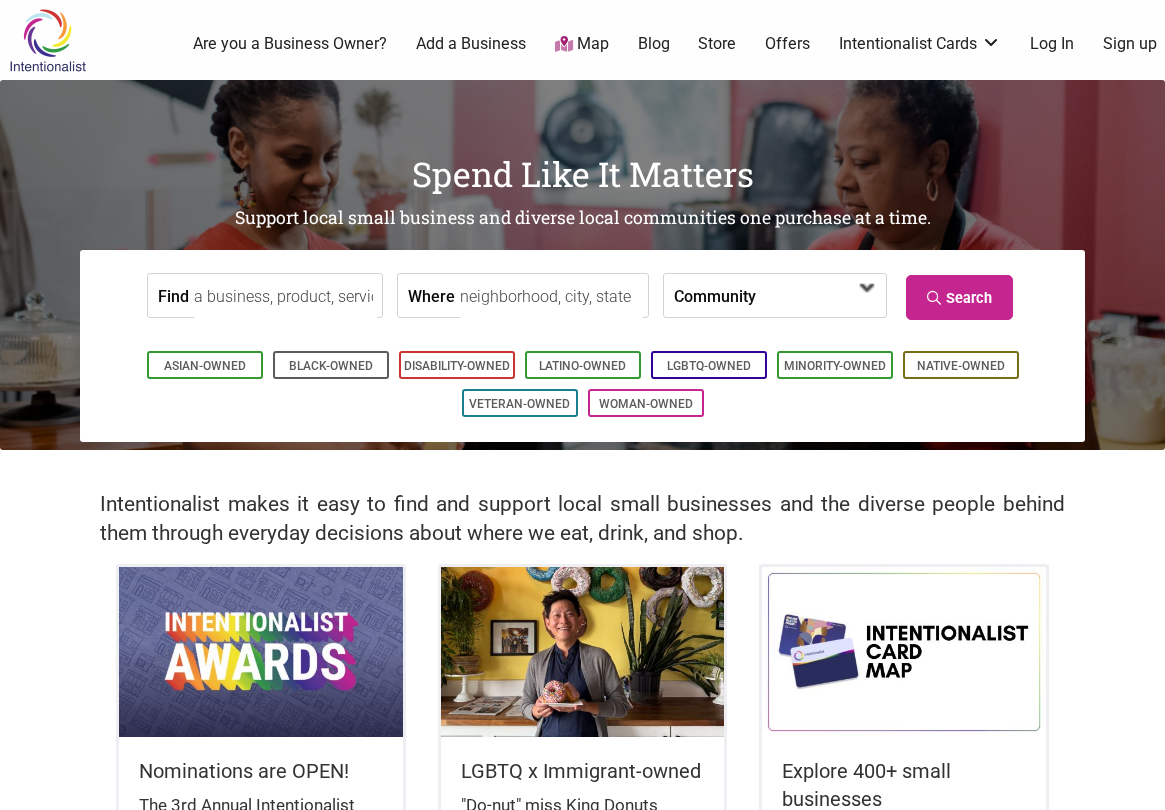 click at bounding box center [813, 297] 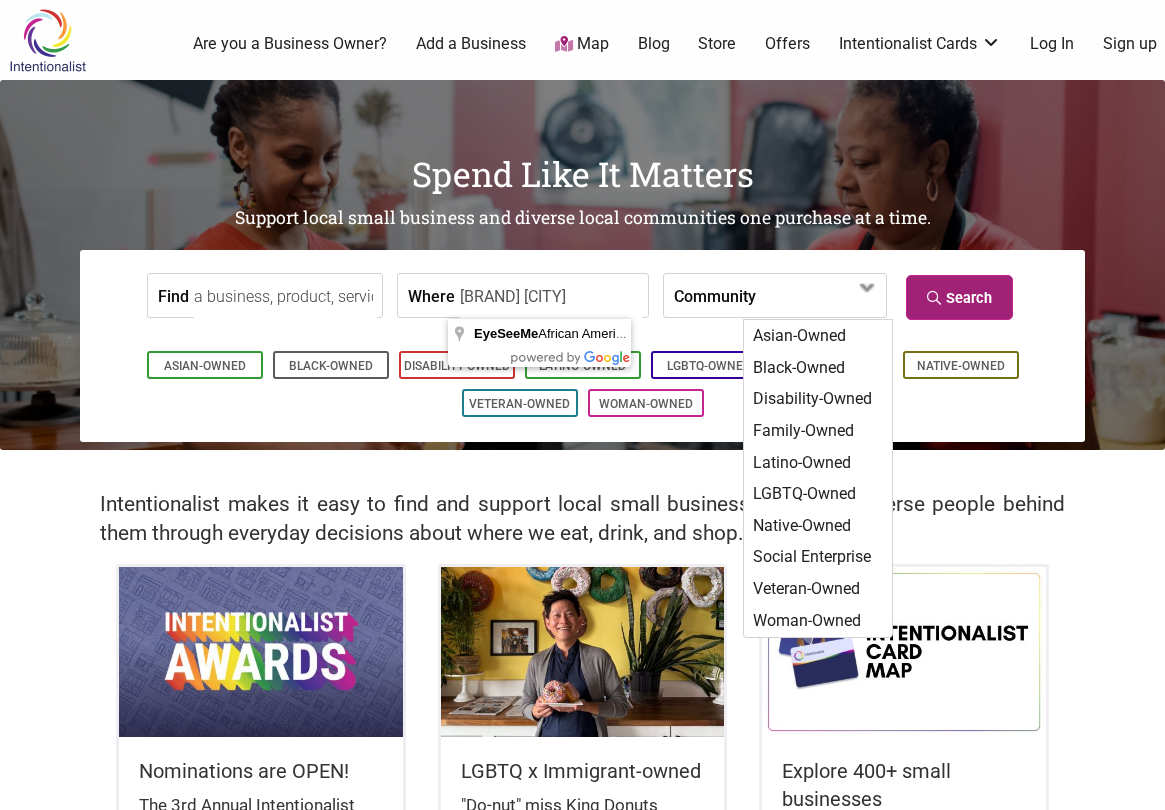 type on "[BRAND] [CITY]" 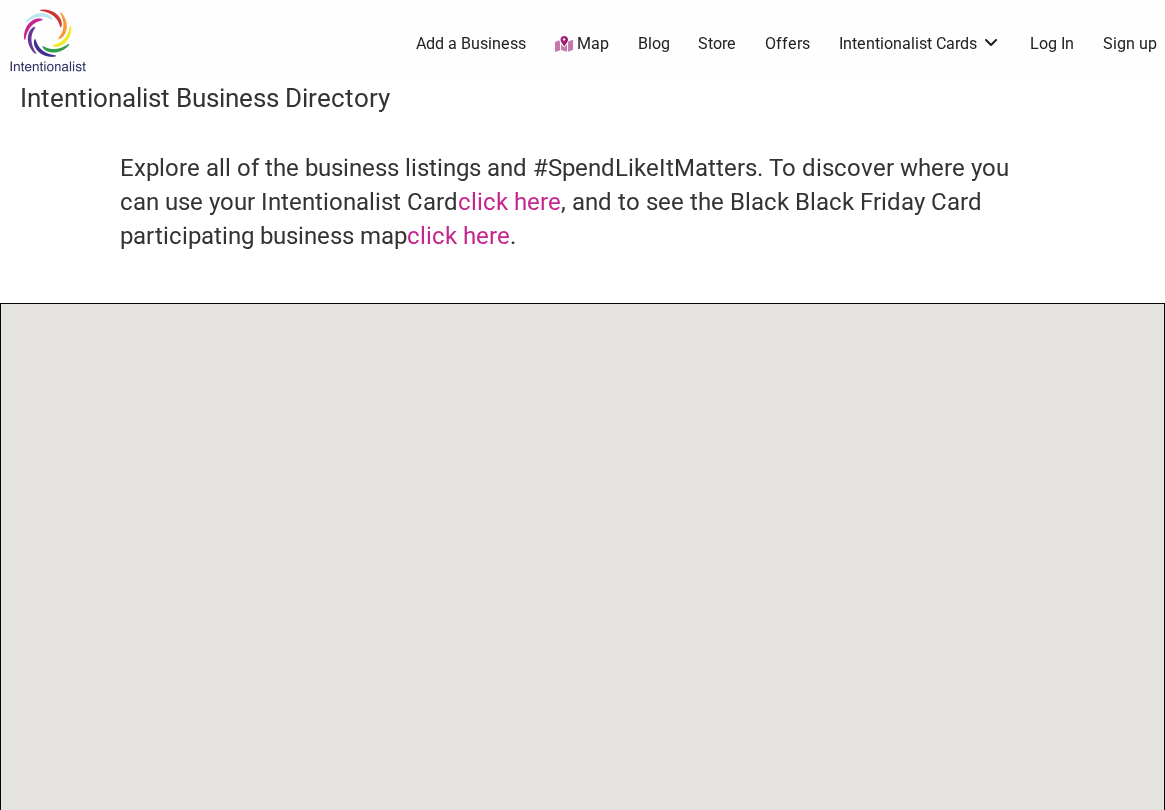 scroll, scrollTop: 0, scrollLeft: 0, axis: both 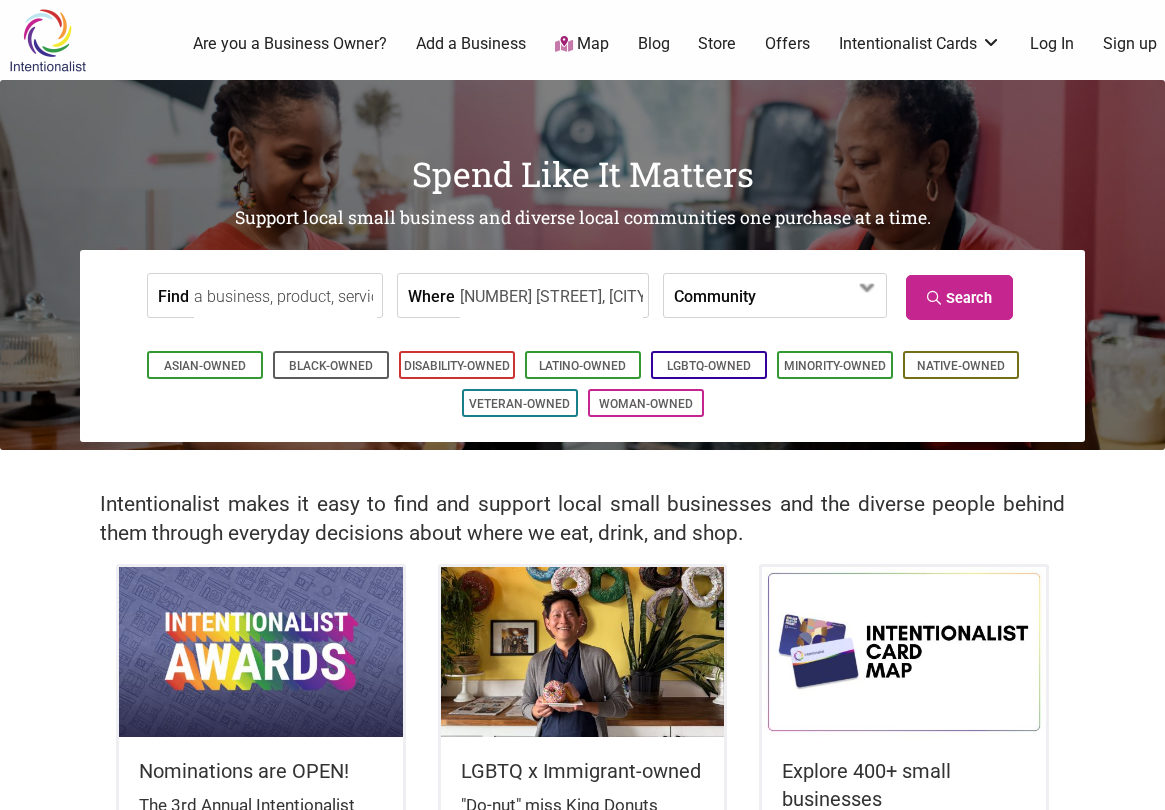 type on "[NUMBER] [STREET], [CITY], [STATE] [ZIP]" 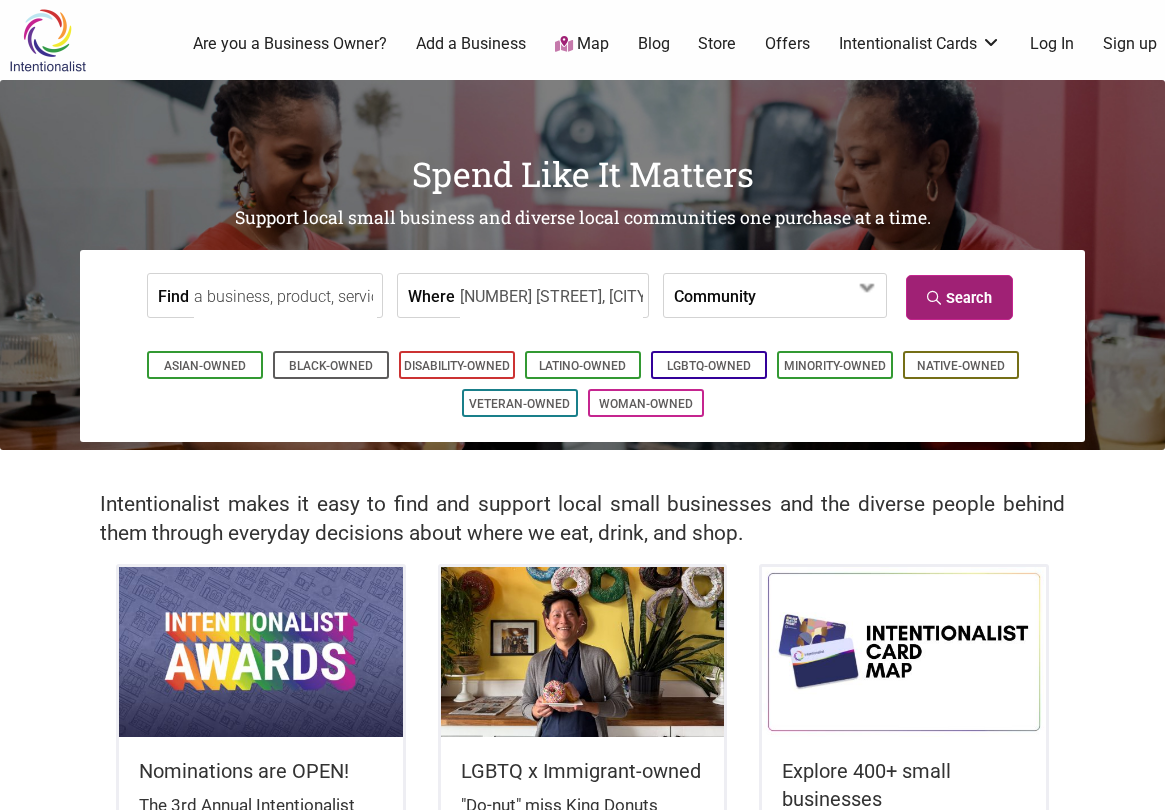 click on "Search" at bounding box center [959, 297] 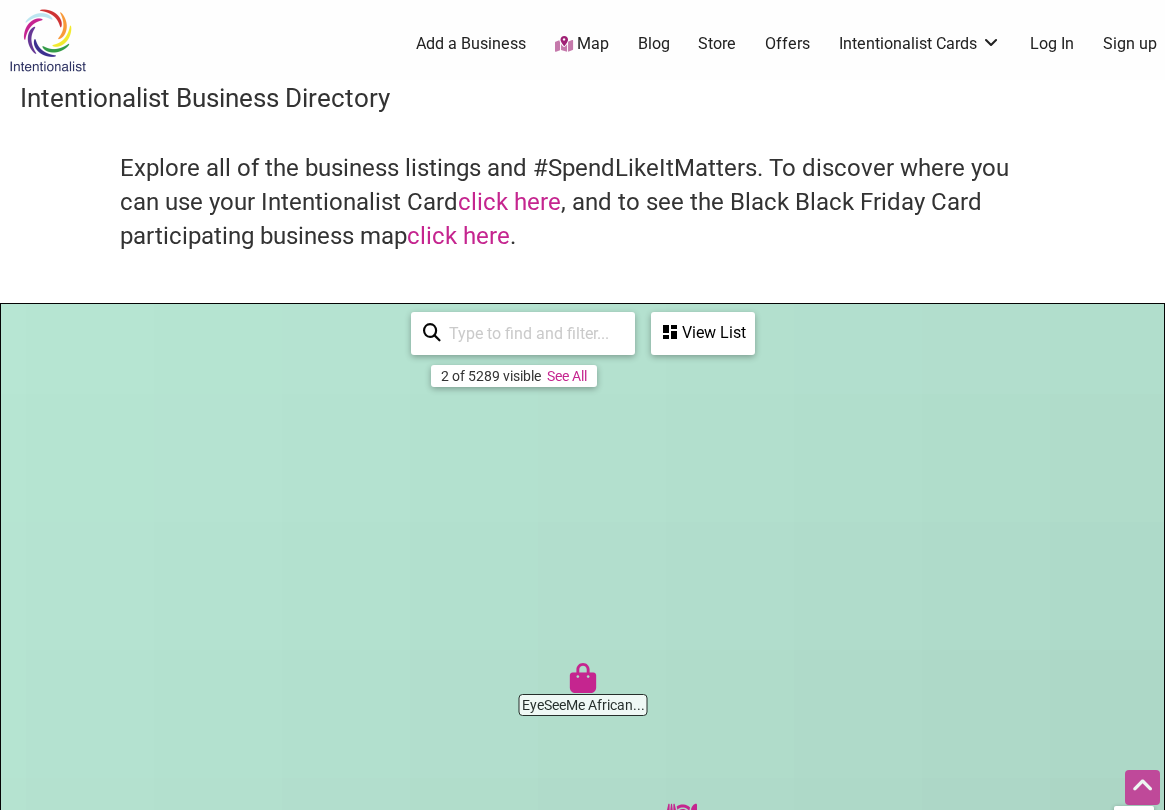 scroll, scrollTop: 600, scrollLeft: 0, axis: vertical 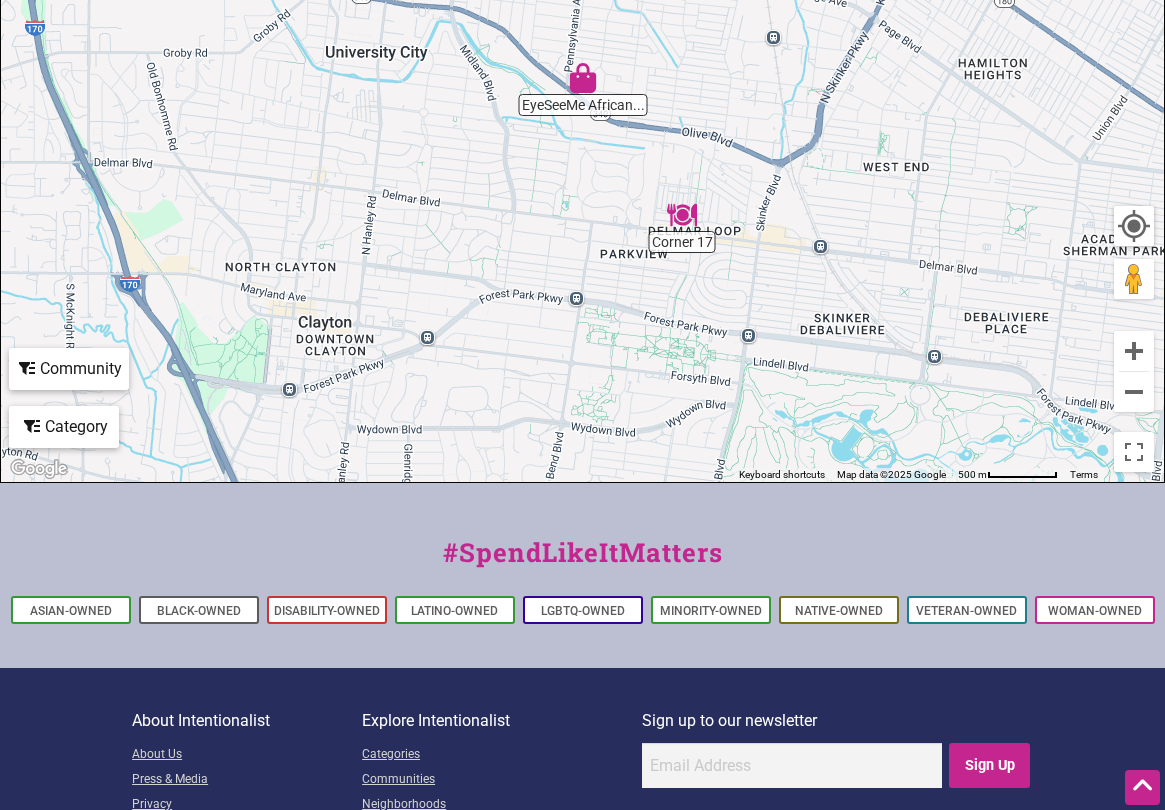 click at bounding box center (583, 78) 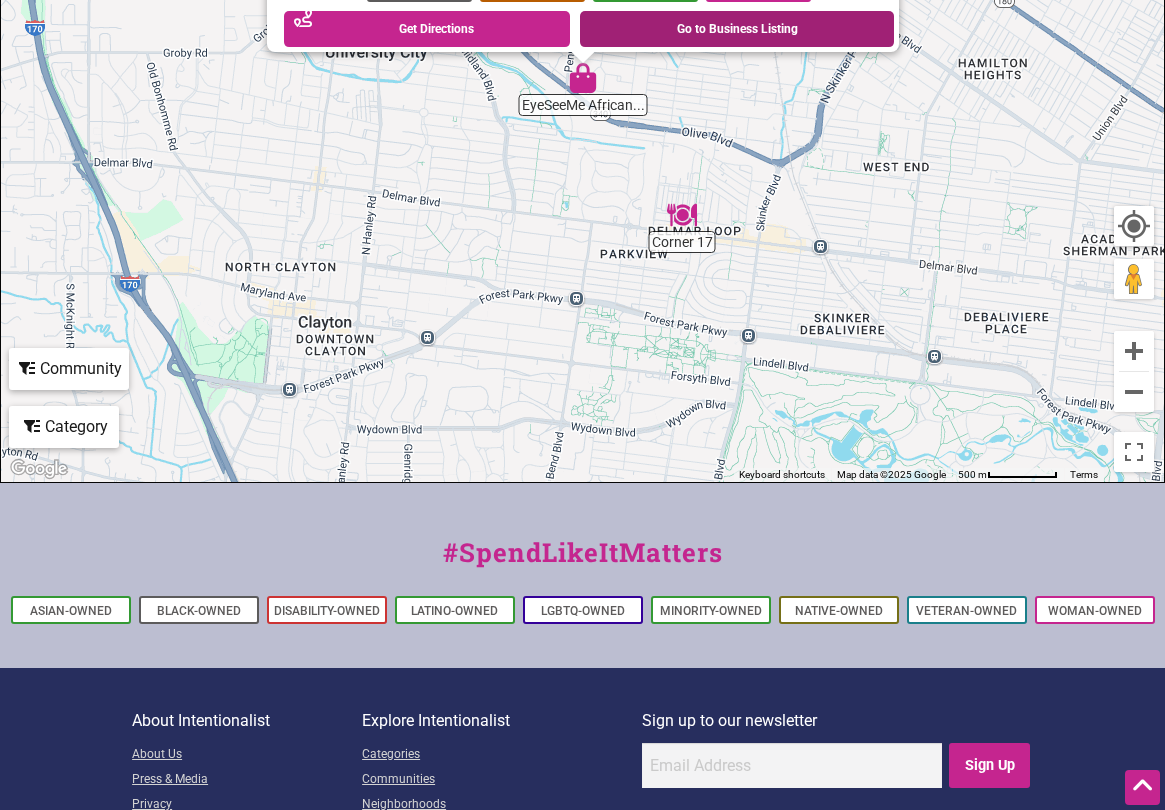 click on "Go to Business Listing" at bounding box center [737, 29] 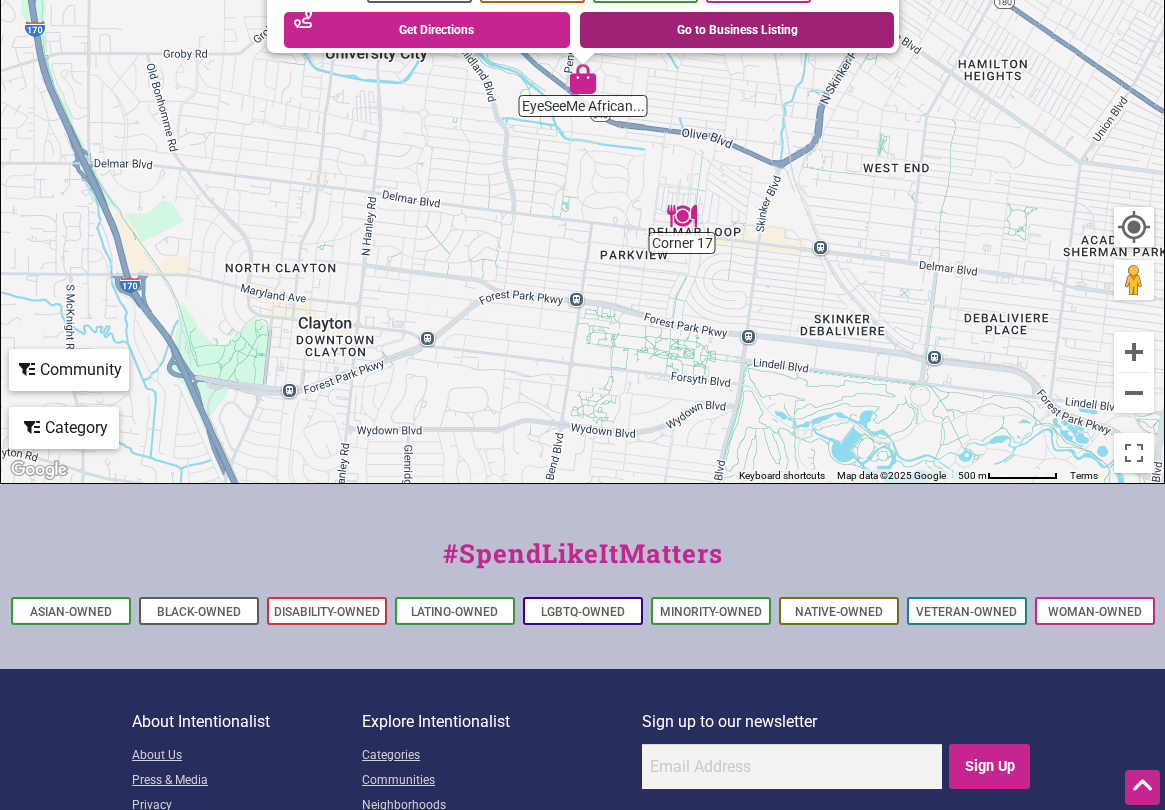 click on "Go to Business Listing" at bounding box center (737, 30) 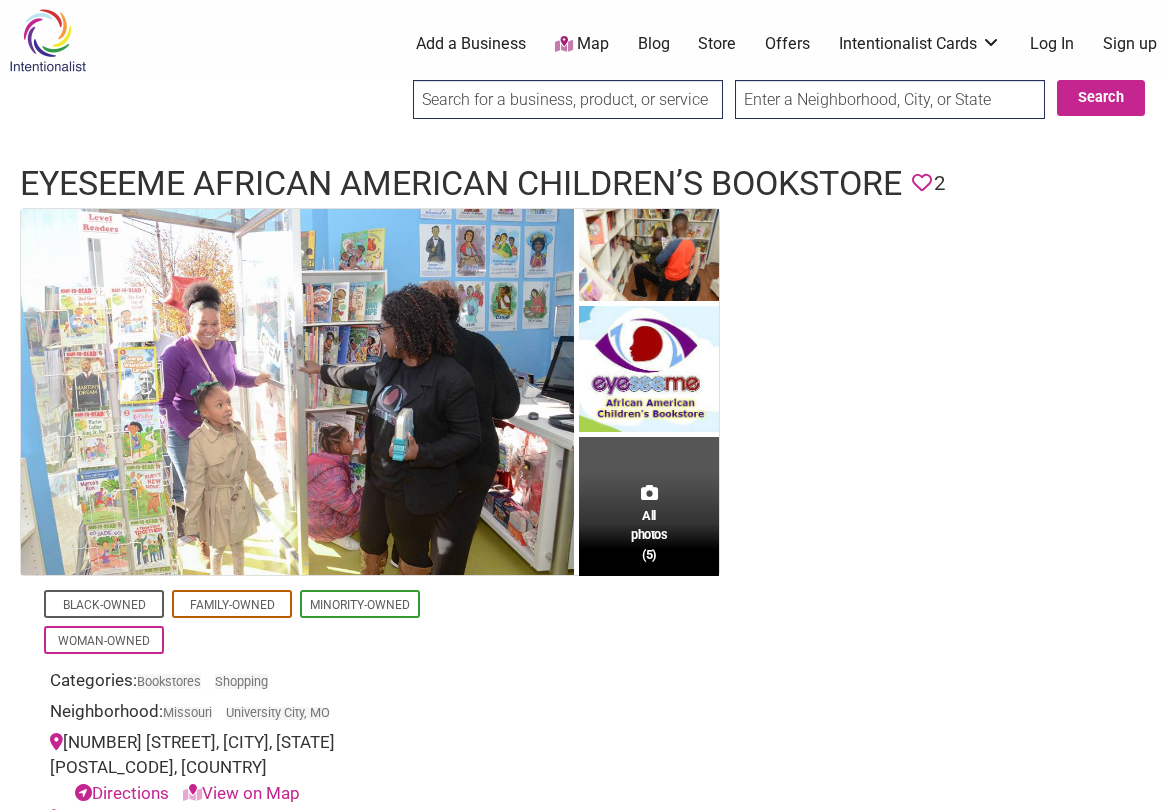 scroll, scrollTop: 0, scrollLeft: 0, axis: both 